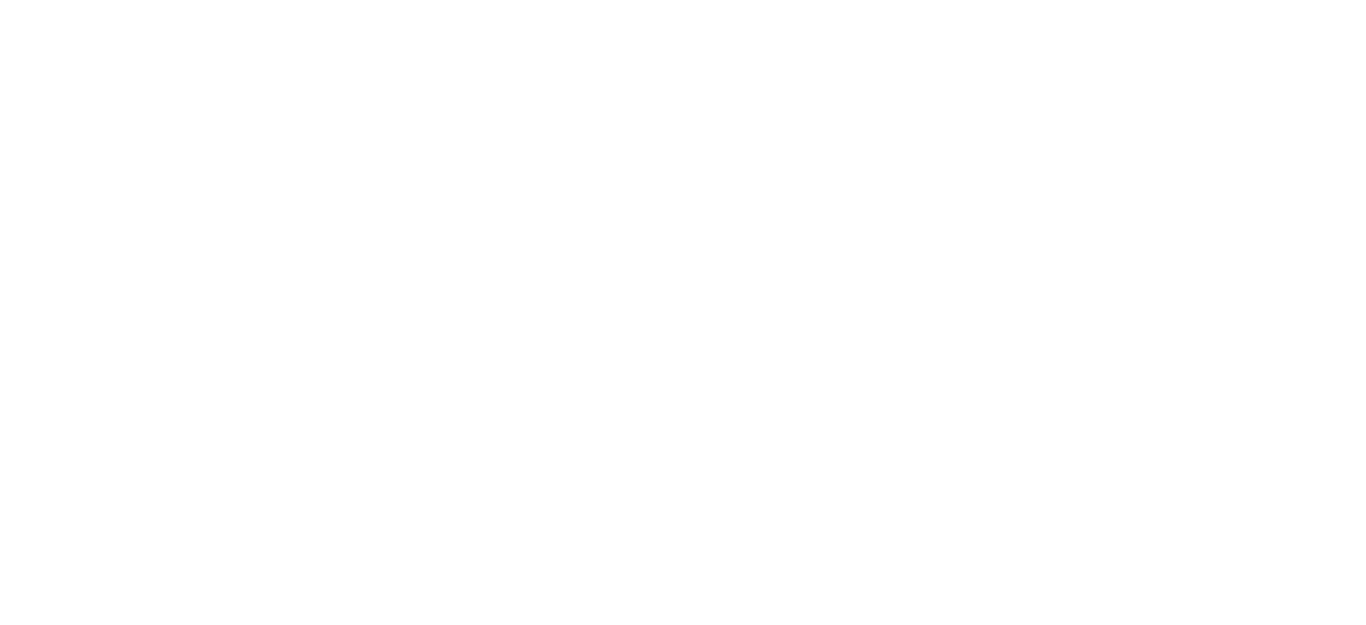 scroll, scrollTop: 0, scrollLeft: 0, axis: both 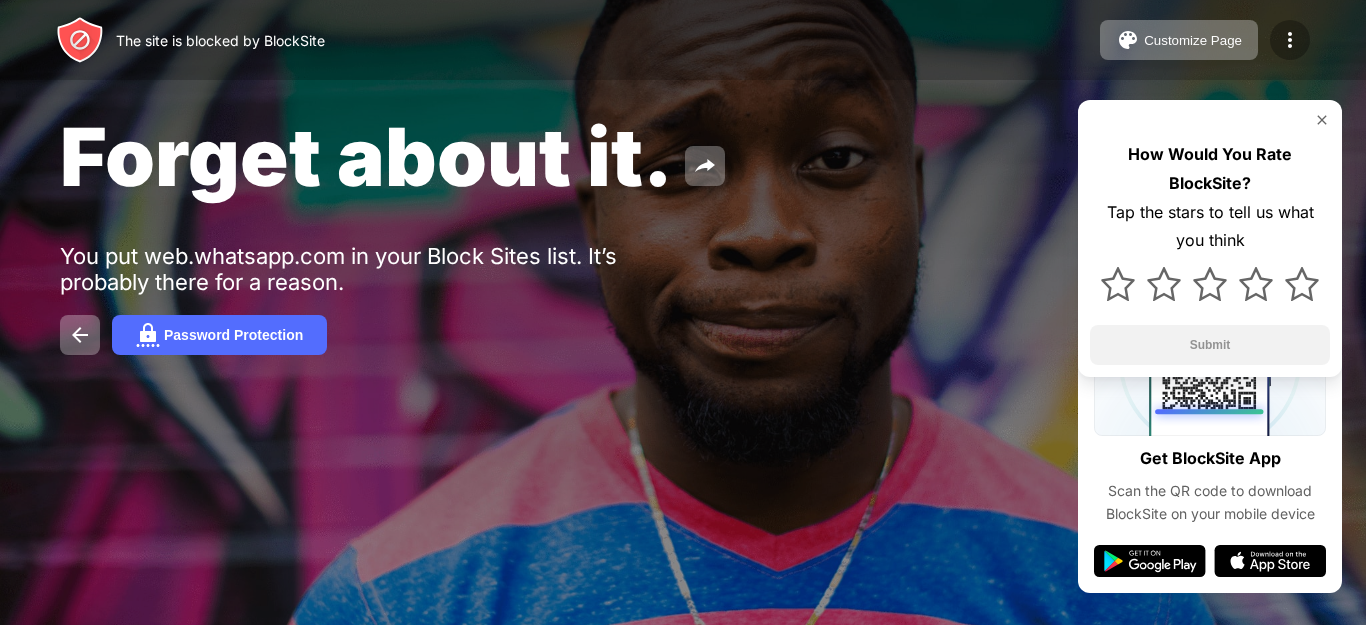 click at bounding box center [1290, 40] 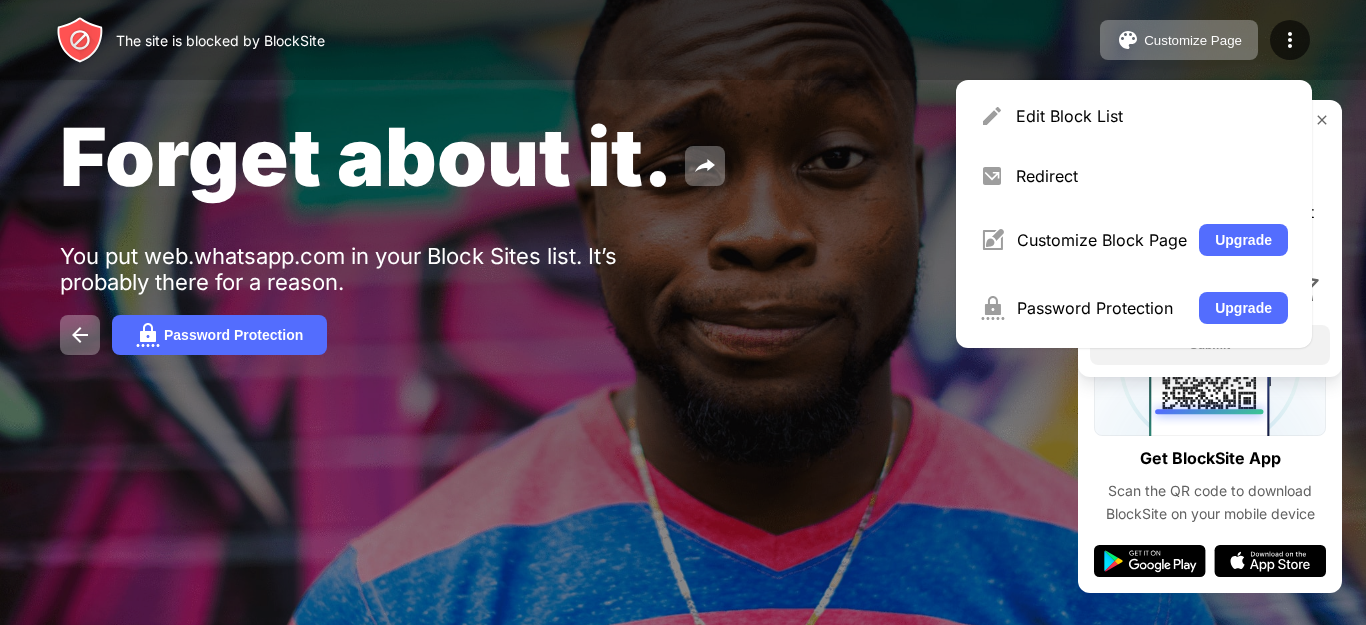 click on "Forget about it." at bounding box center [558, 156] 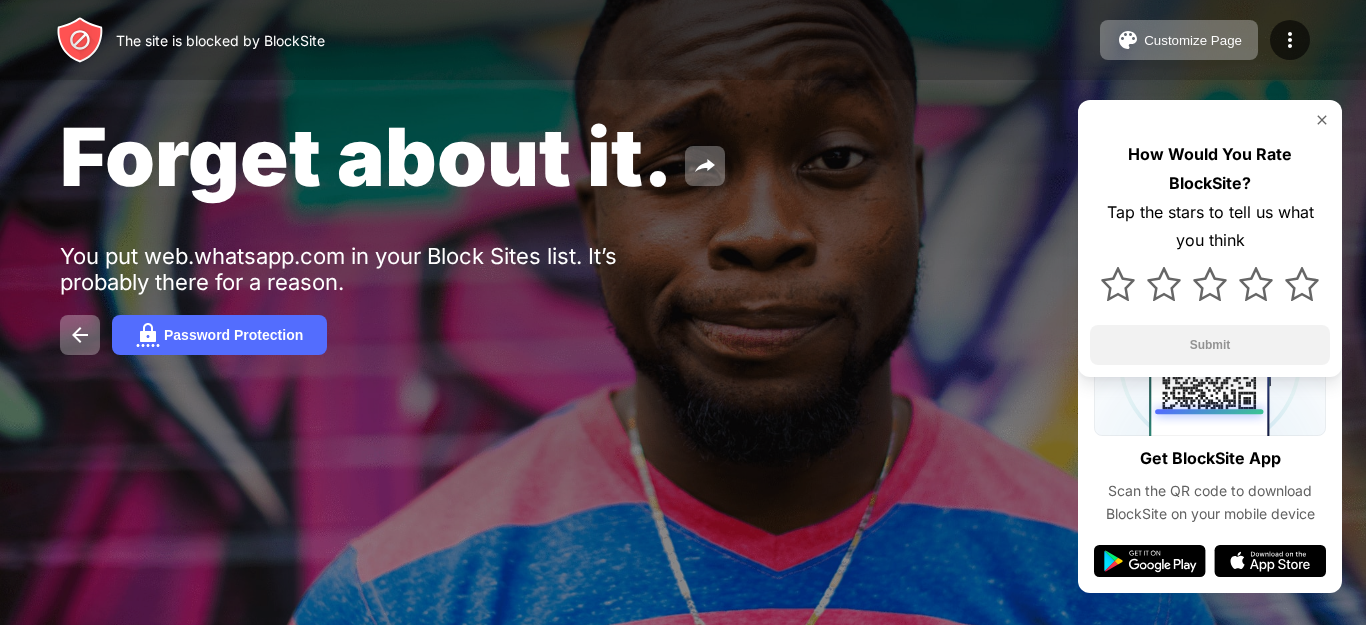 click at bounding box center [1322, 120] 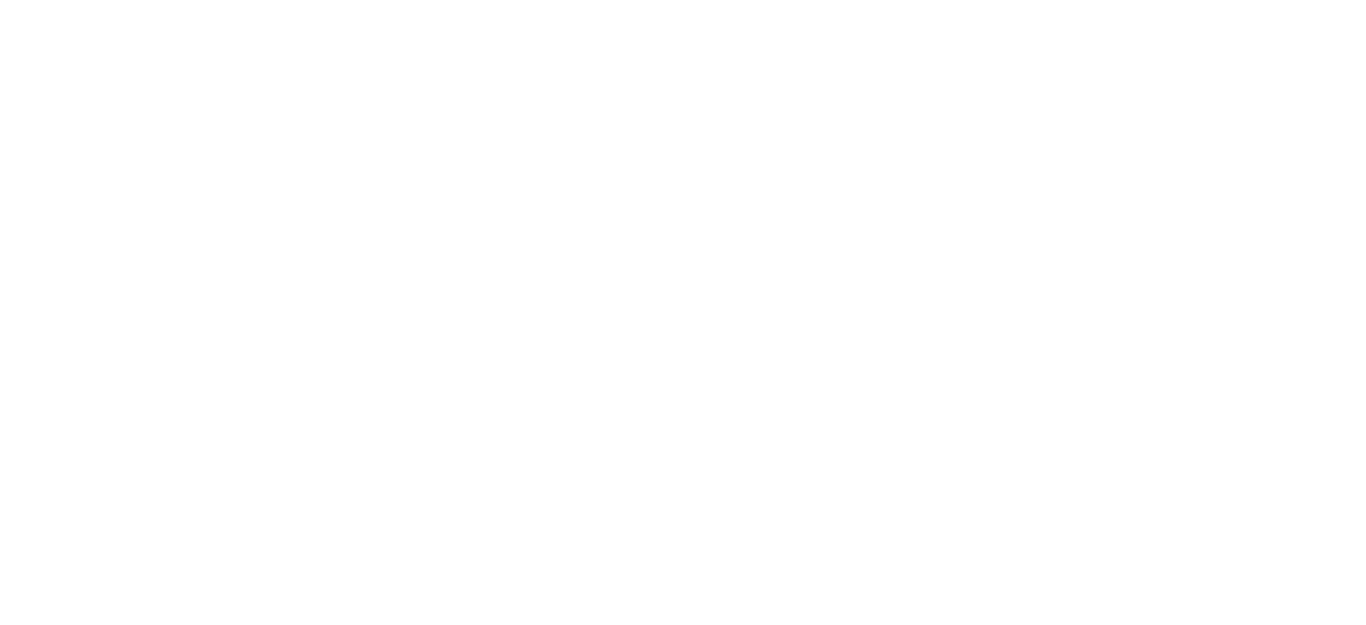 scroll, scrollTop: 0, scrollLeft: 0, axis: both 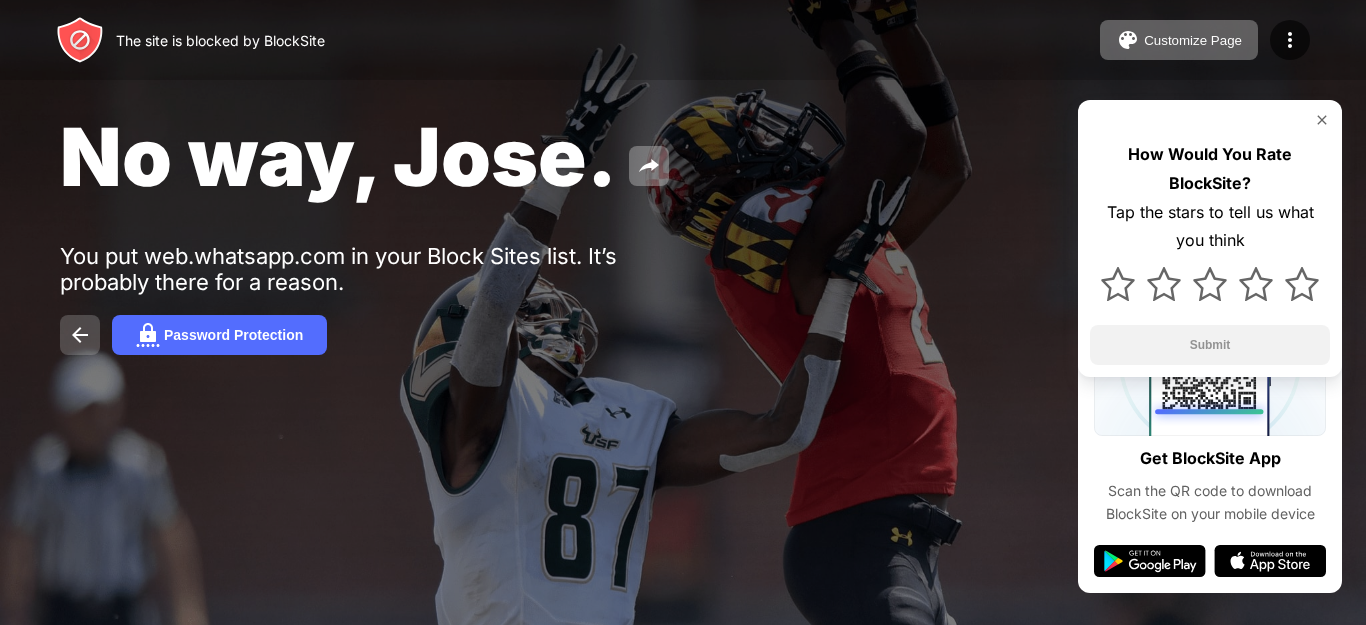 click at bounding box center [80, 335] 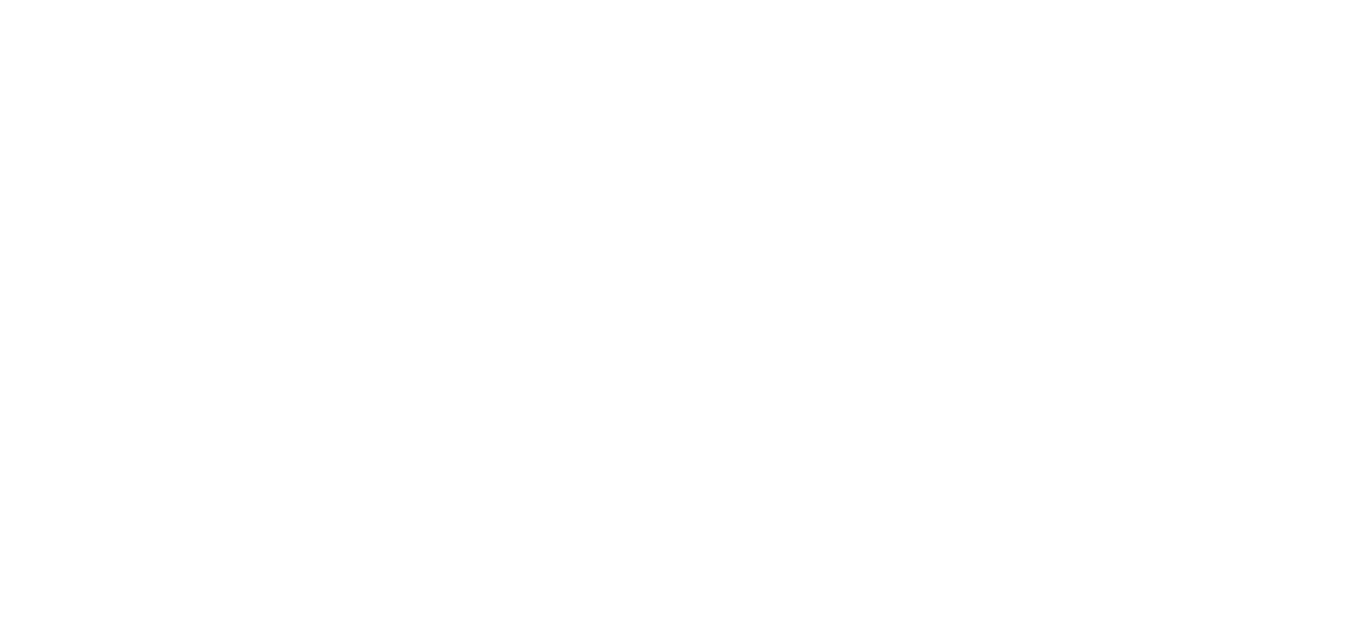 scroll, scrollTop: 0, scrollLeft: 0, axis: both 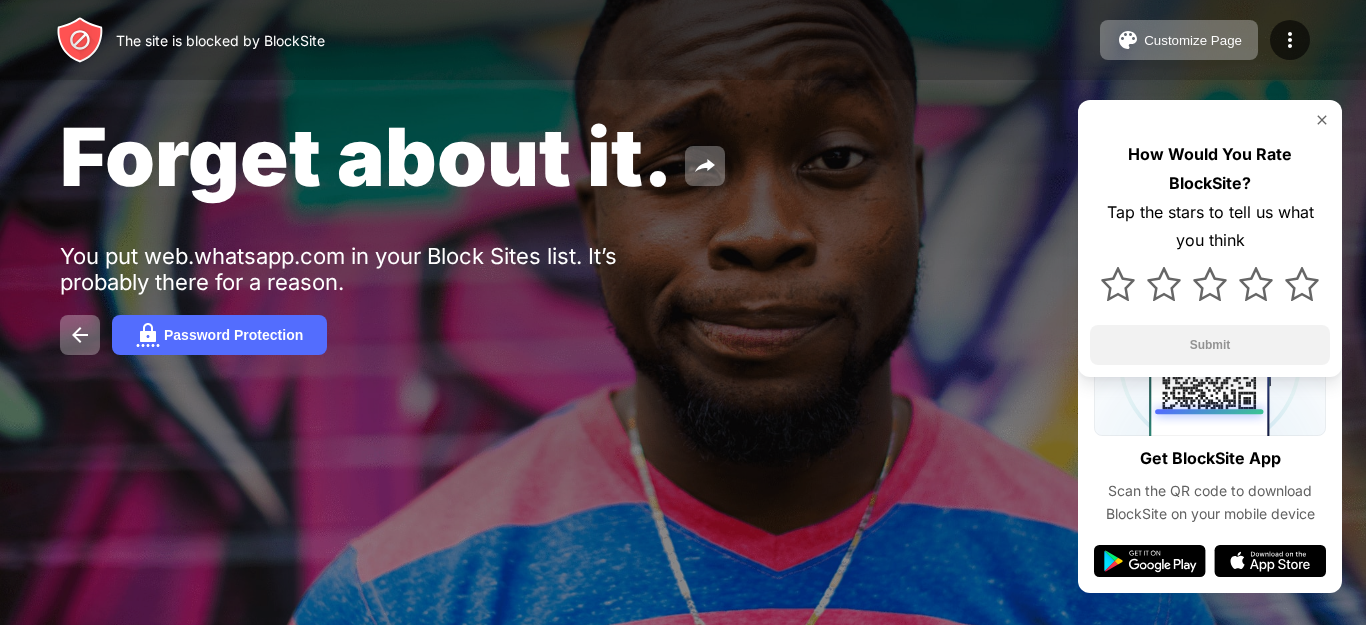 drag, startPoint x: 67, startPoint y: 250, endPoint x: 269, endPoint y: 259, distance: 202.2004 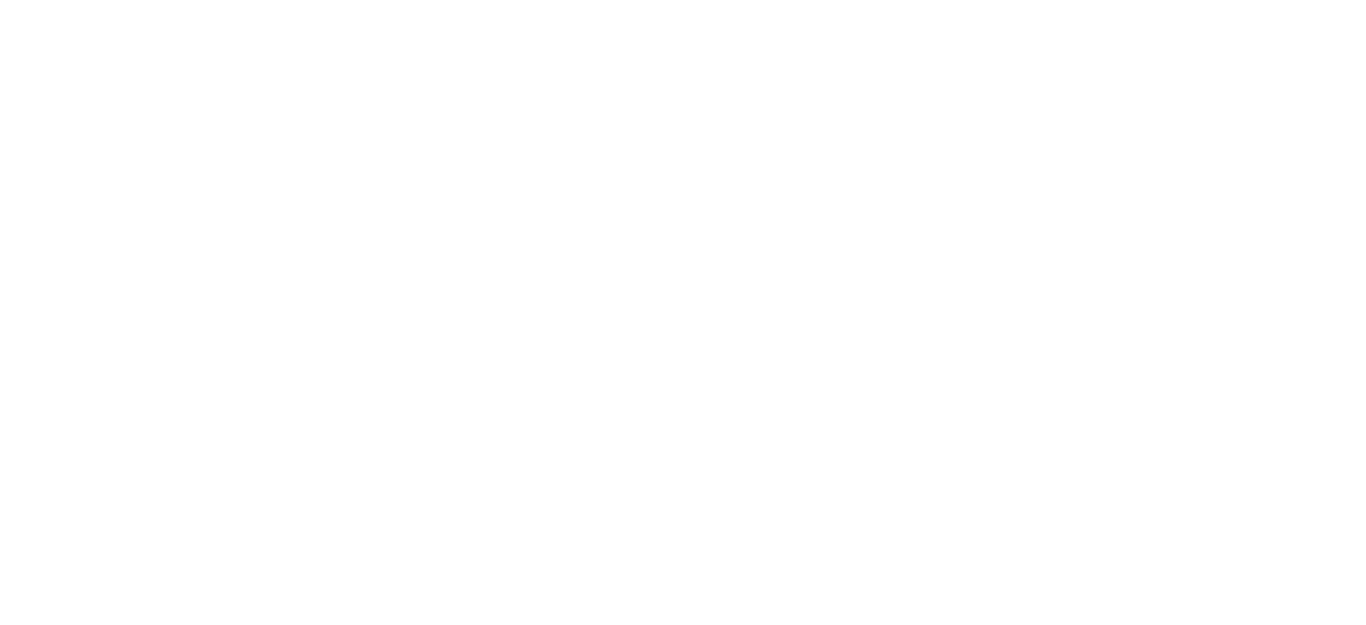 scroll, scrollTop: 0, scrollLeft: 0, axis: both 